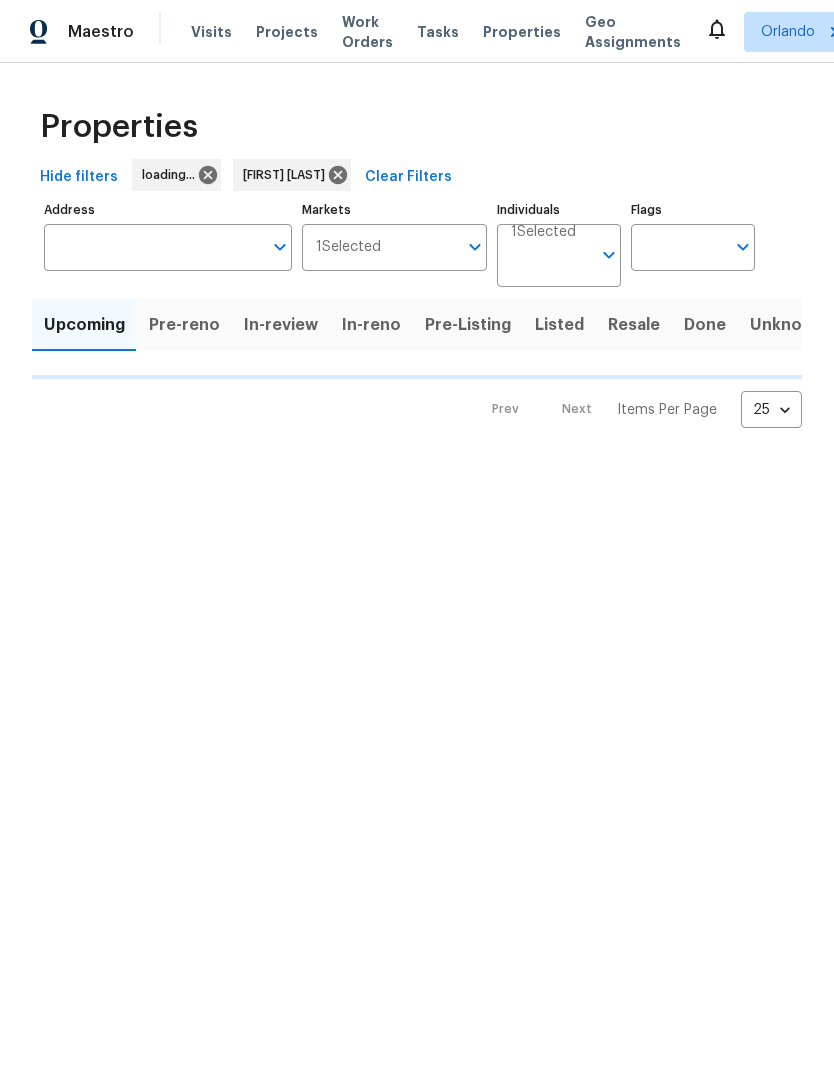 scroll, scrollTop: 0, scrollLeft: 0, axis: both 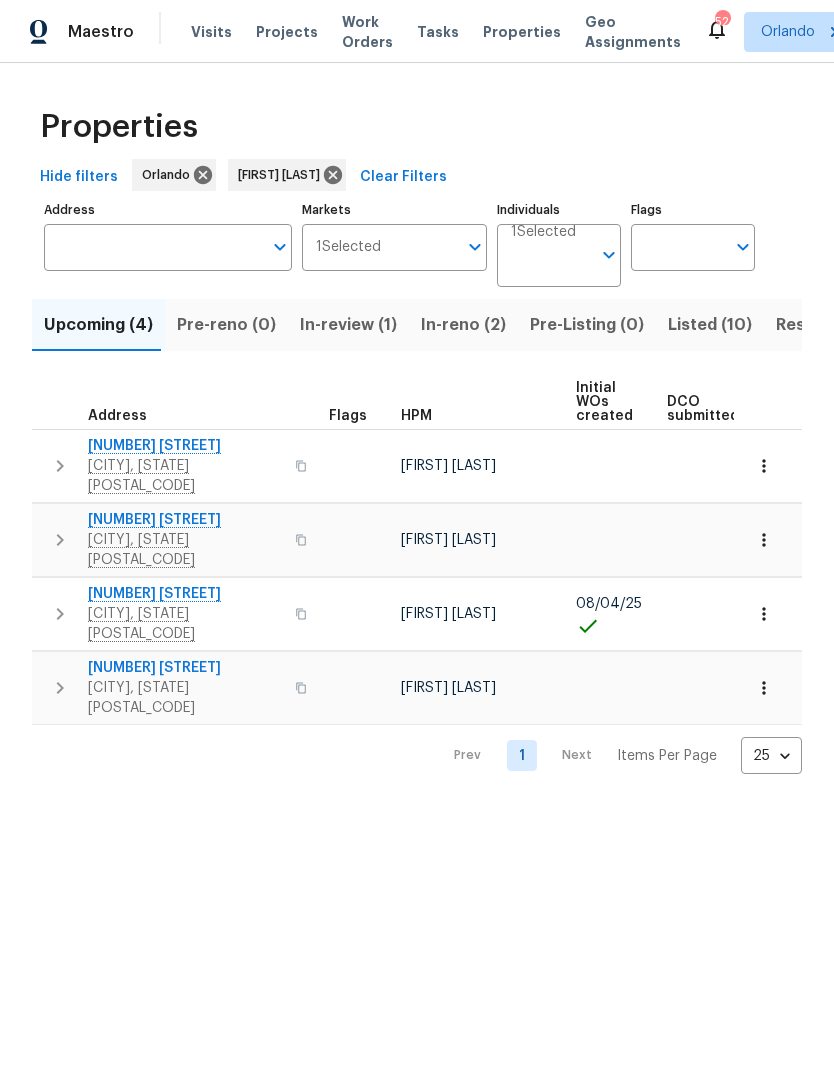 click on "In-reno (2)" at bounding box center (463, 325) 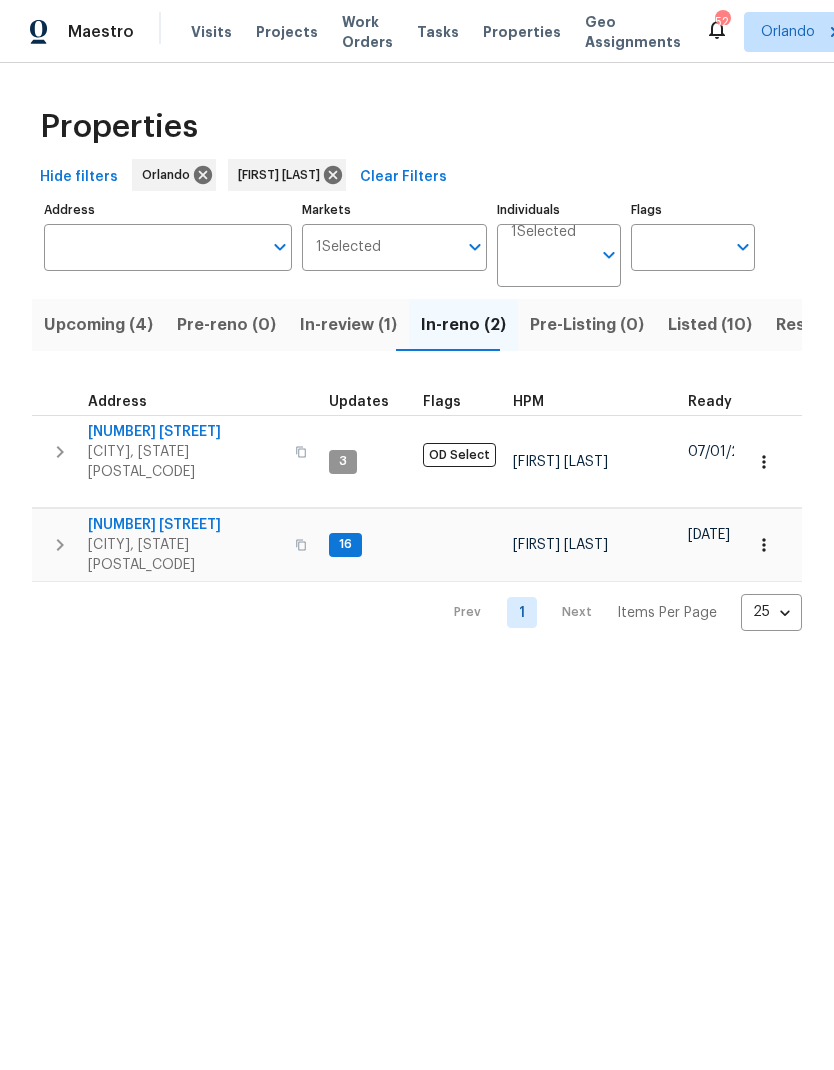 click on "Listed (10)" at bounding box center [710, 325] 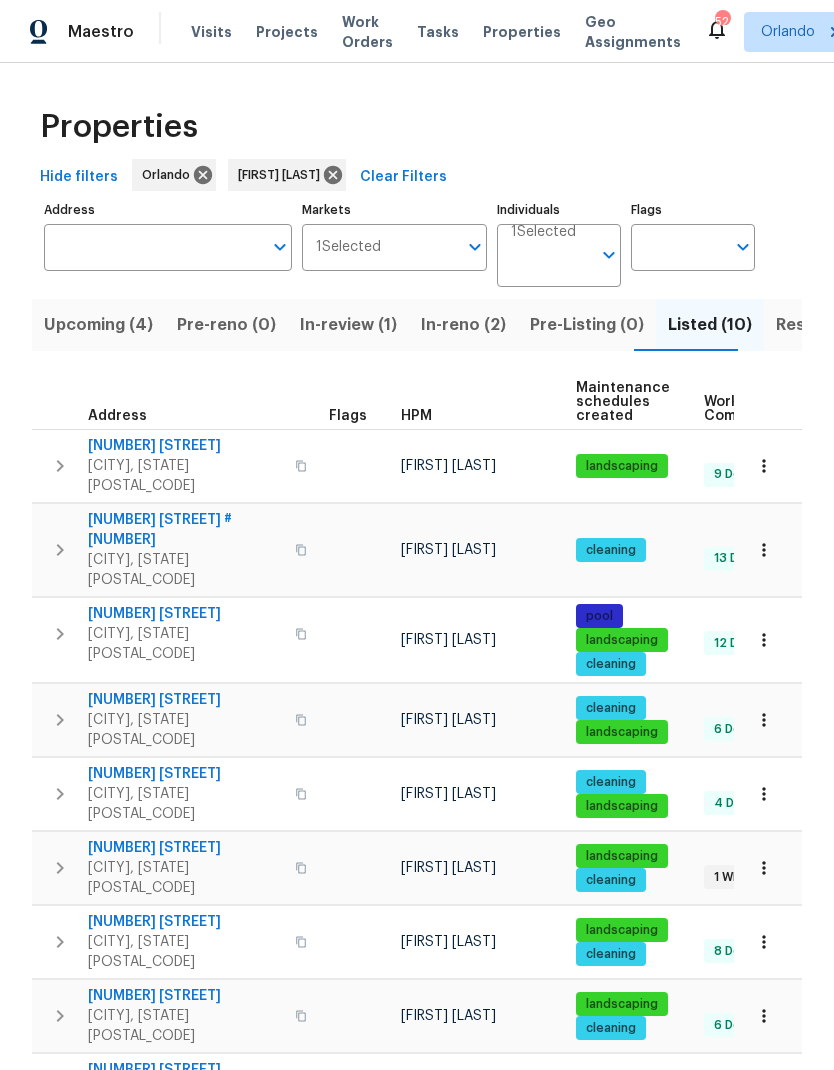 click on "Resale (7)" at bounding box center (815, 325) 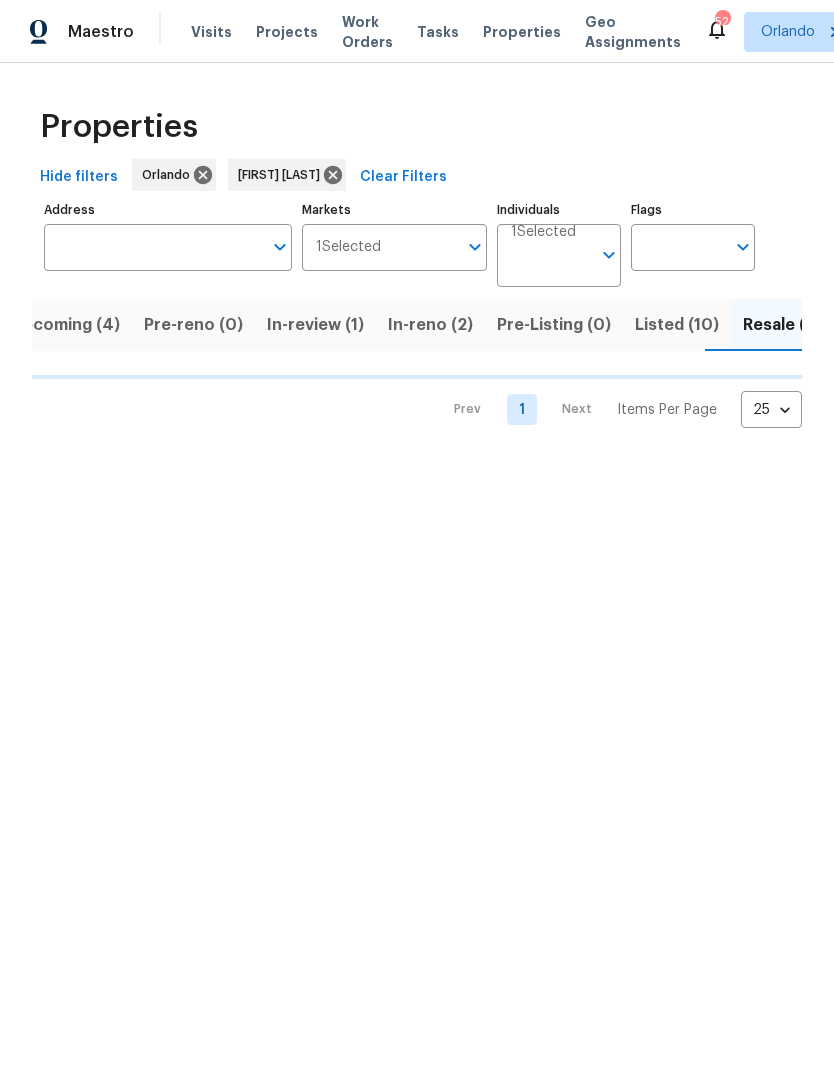scroll, scrollTop: 0, scrollLeft: 34, axis: horizontal 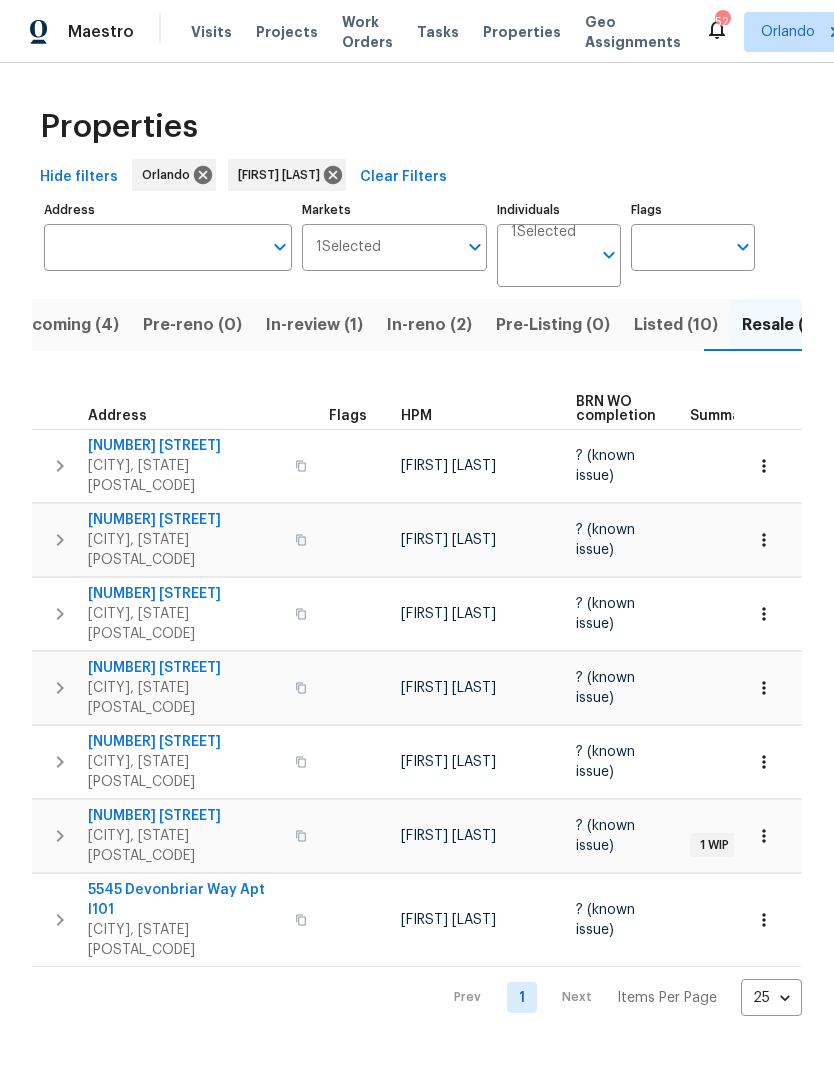 click on "Listed (10)" at bounding box center [676, 325] 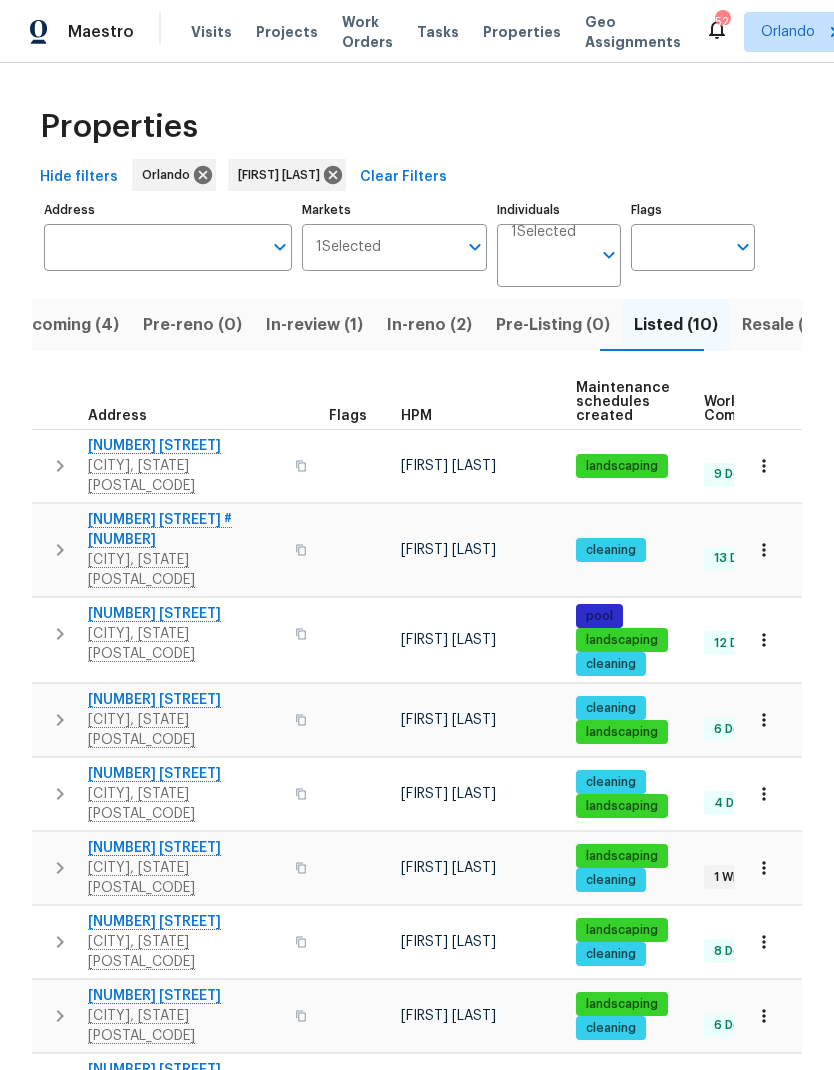 scroll, scrollTop: 77, scrollLeft: 0, axis: vertical 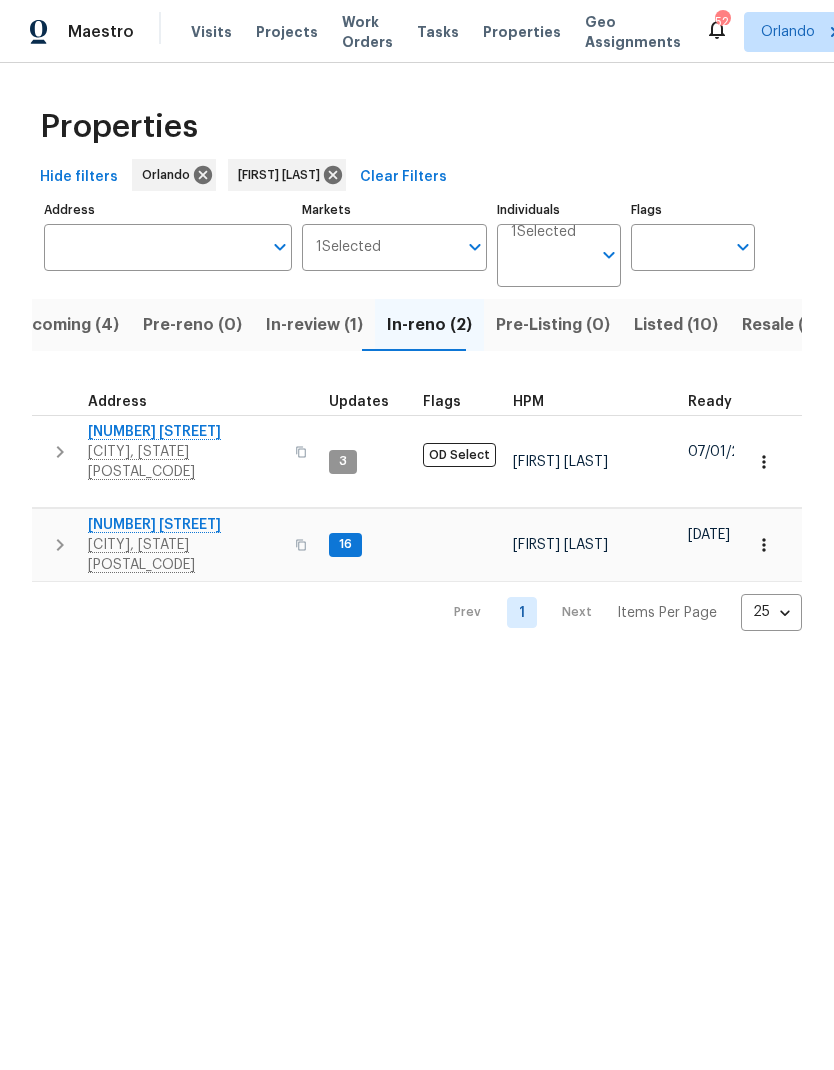click on "Listed (10)" at bounding box center [676, 325] 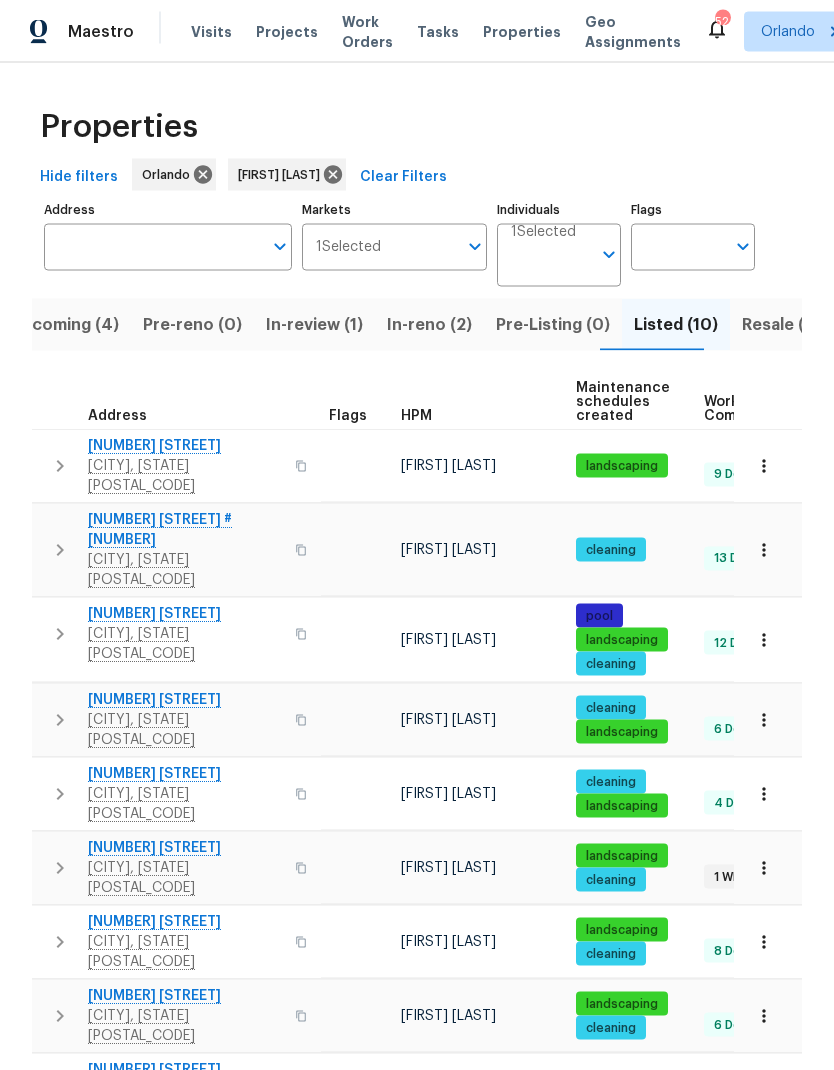 scroll, scrollTop: 0, scrollLeft: 0, axis: both 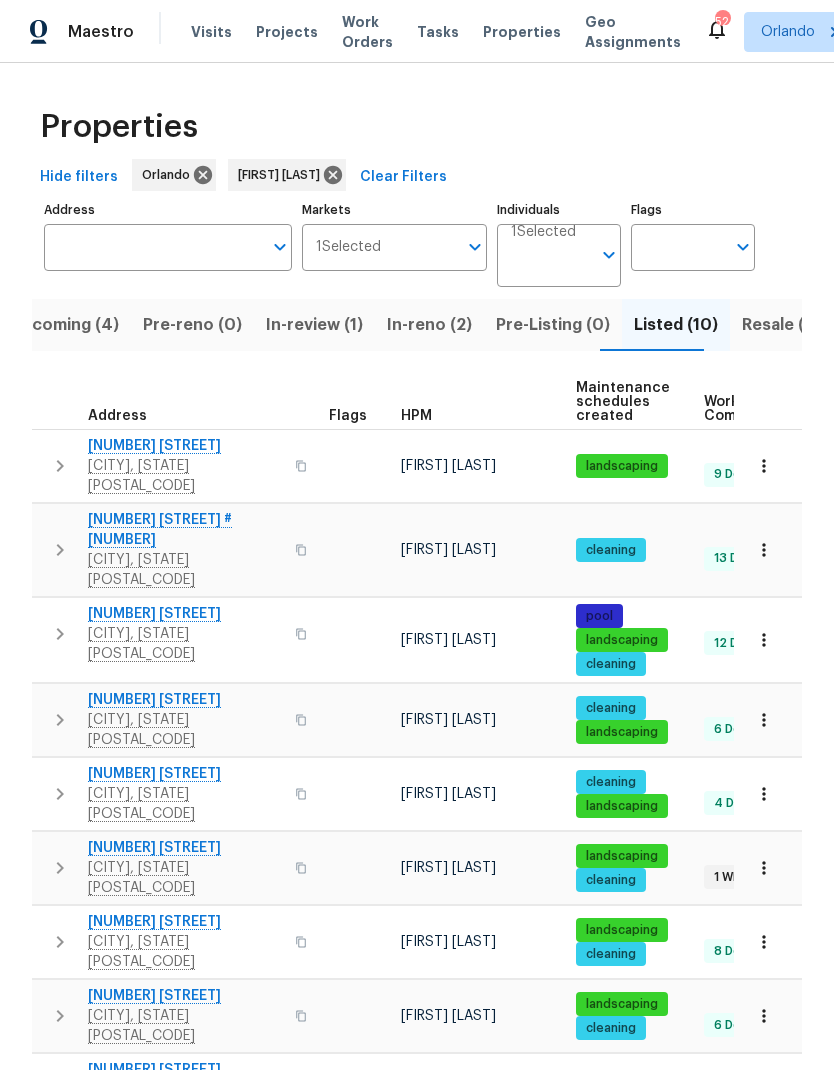 click on "Resale (7)" at bounding box center (781, 325) 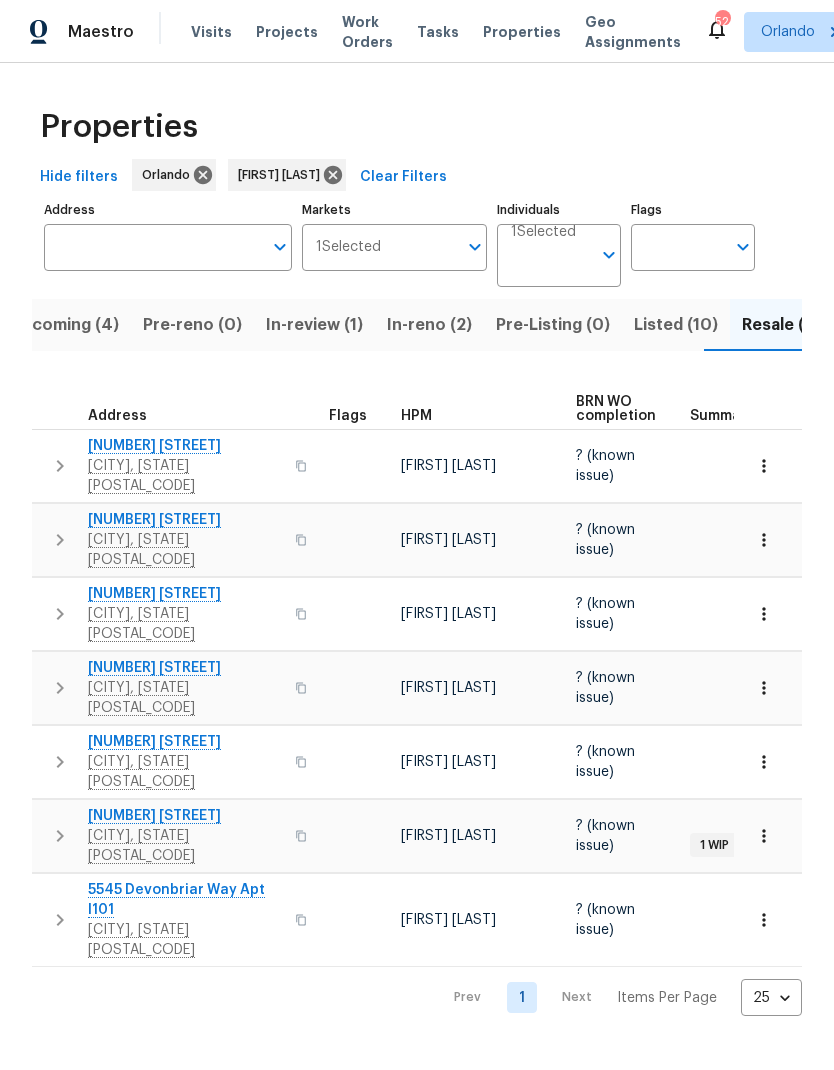 click on "In-reno (2)" at bounding box center [429, 325] 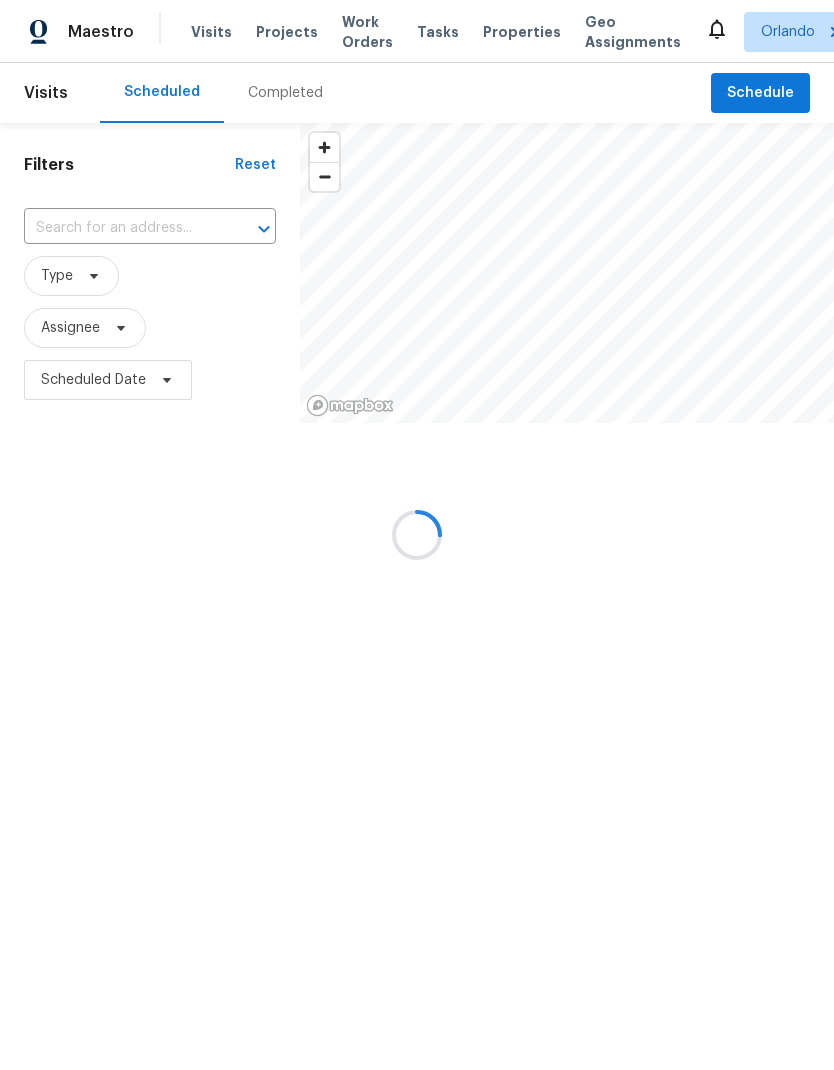 scroll, scrollTop: 0, scrollLeft: 0, axis: both 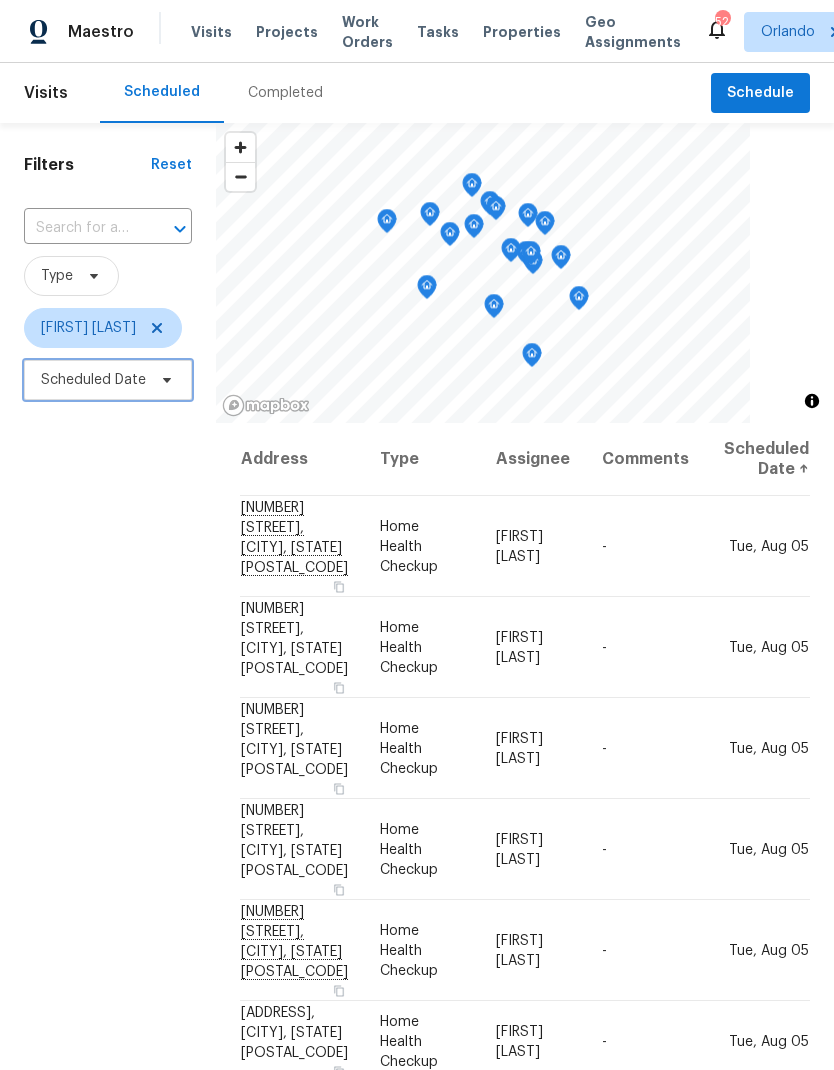 click on "Scheduled Date" at bounding box center [108, 380] 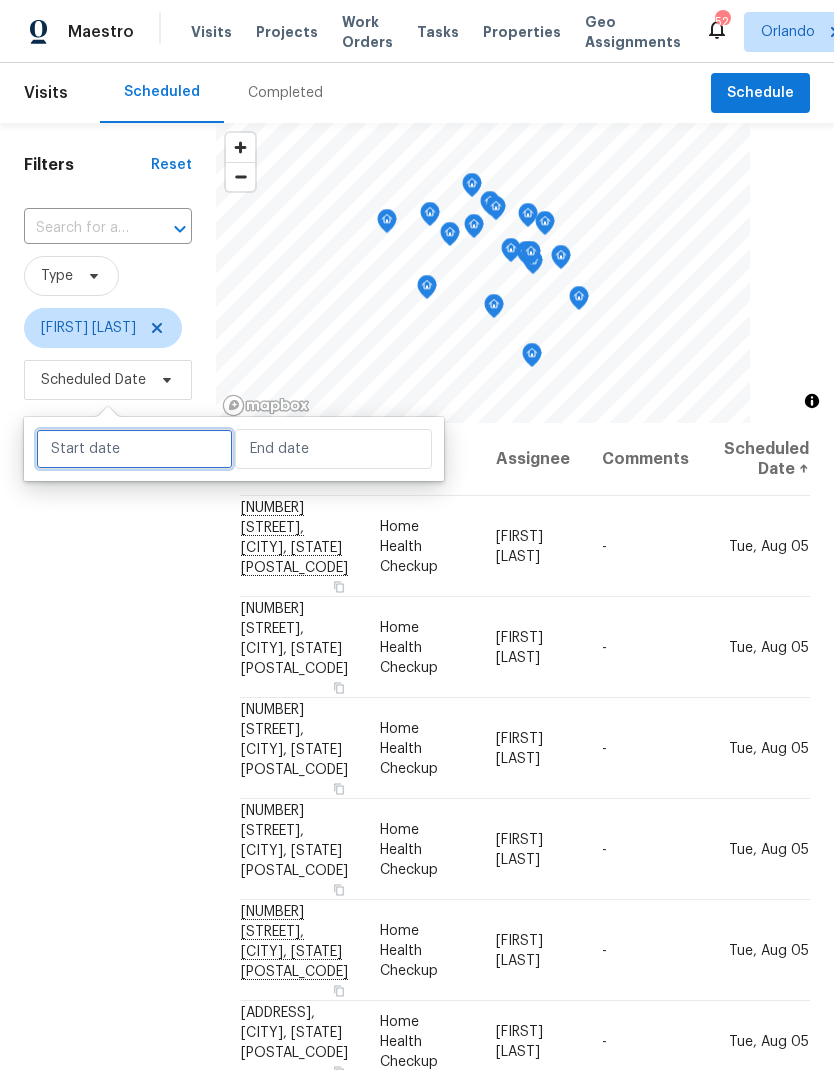 click at bounding box center [134, 449] 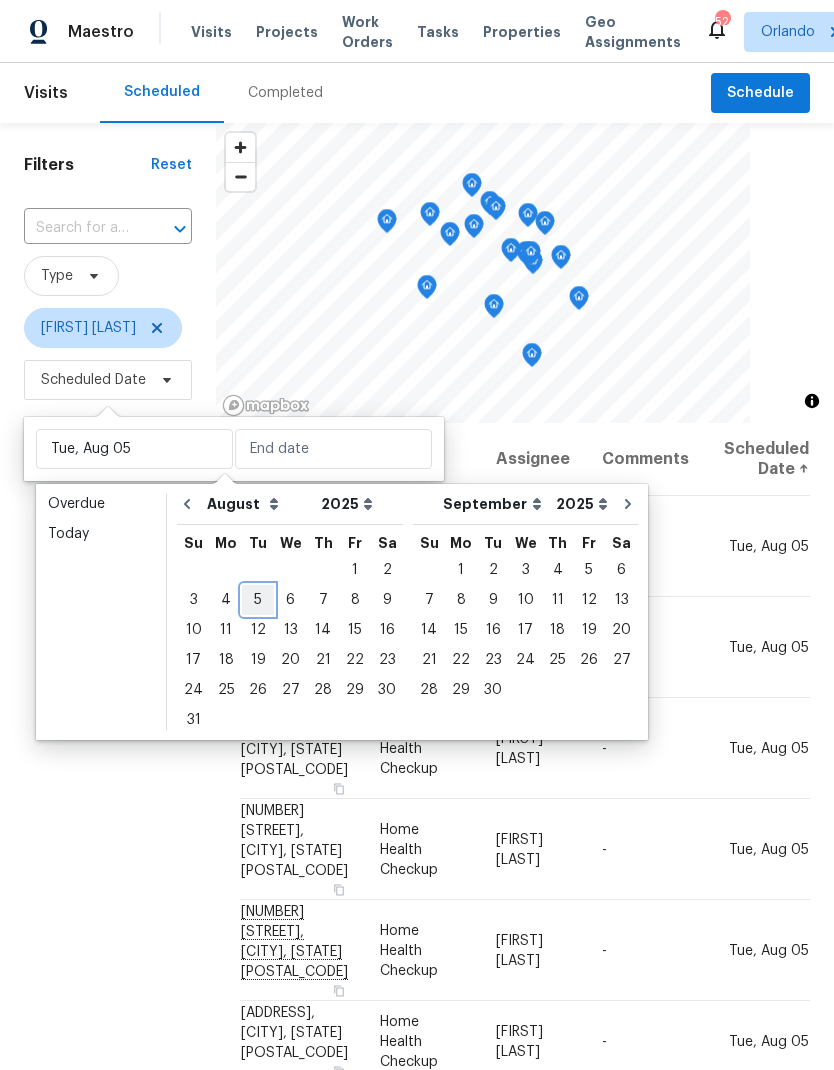 click on "5" at bounding box center [258, 600] 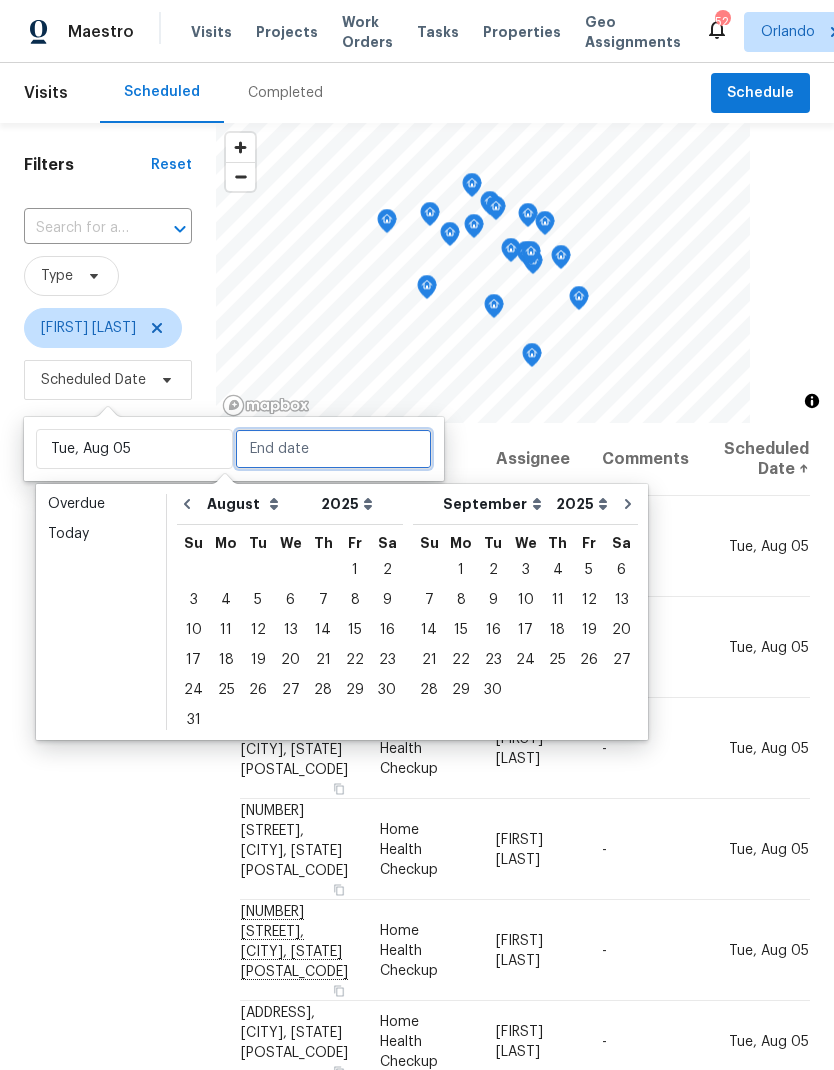 type on "Tue, Aug 05" 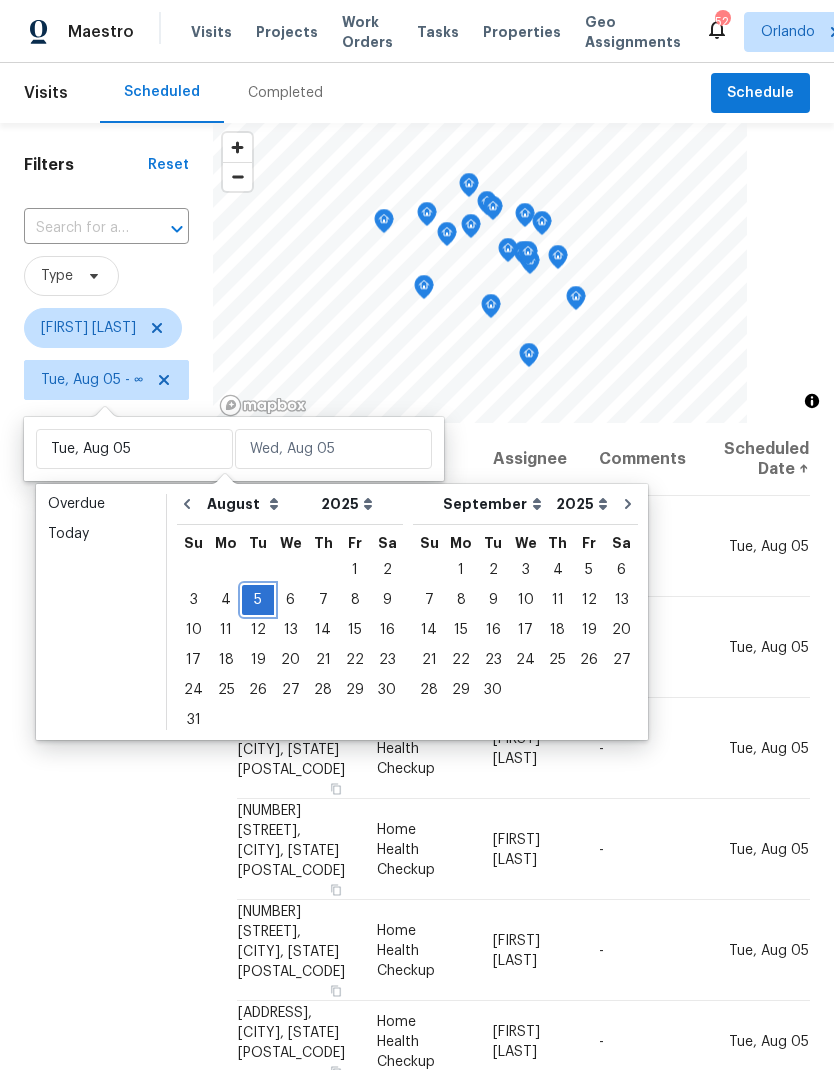 click on "5" at bounding box center (258, 600) 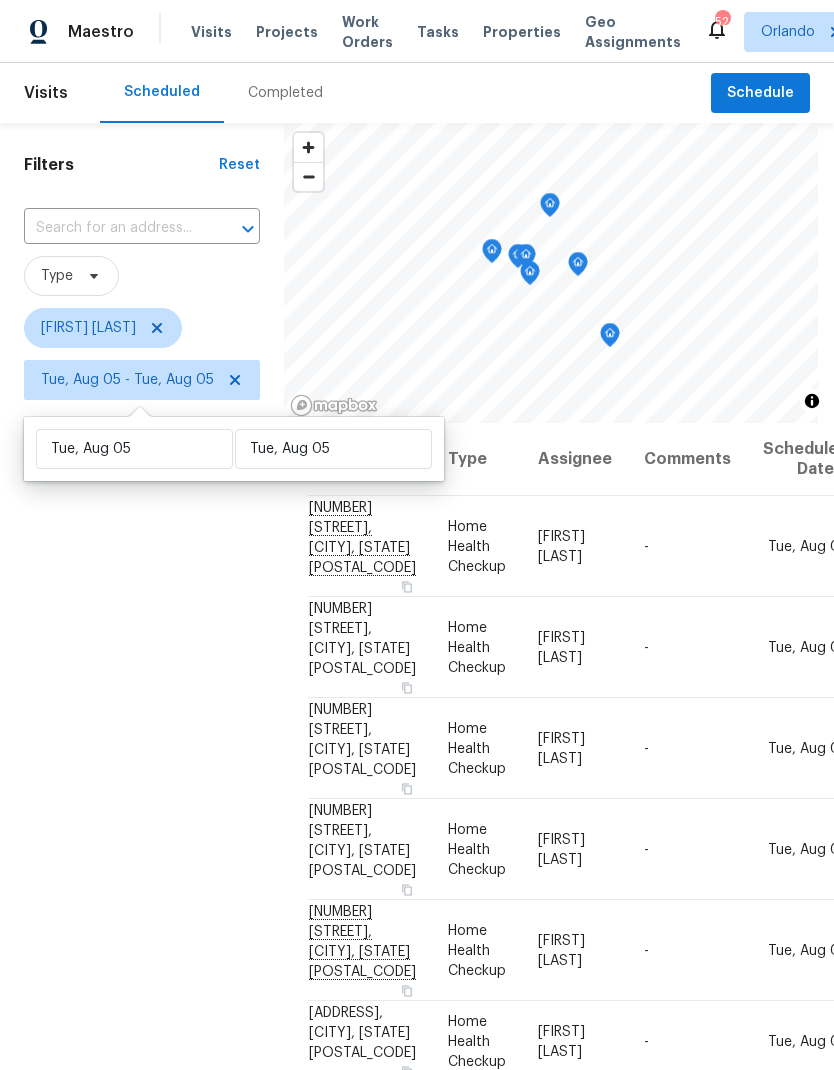 click on "Filters Reset ​ Type [FIRST] [LAST] [DAY], [MONTH] [NUMBER] - [DAY], [MONTH] [NUMBER]" at bounding box center [142, 701] 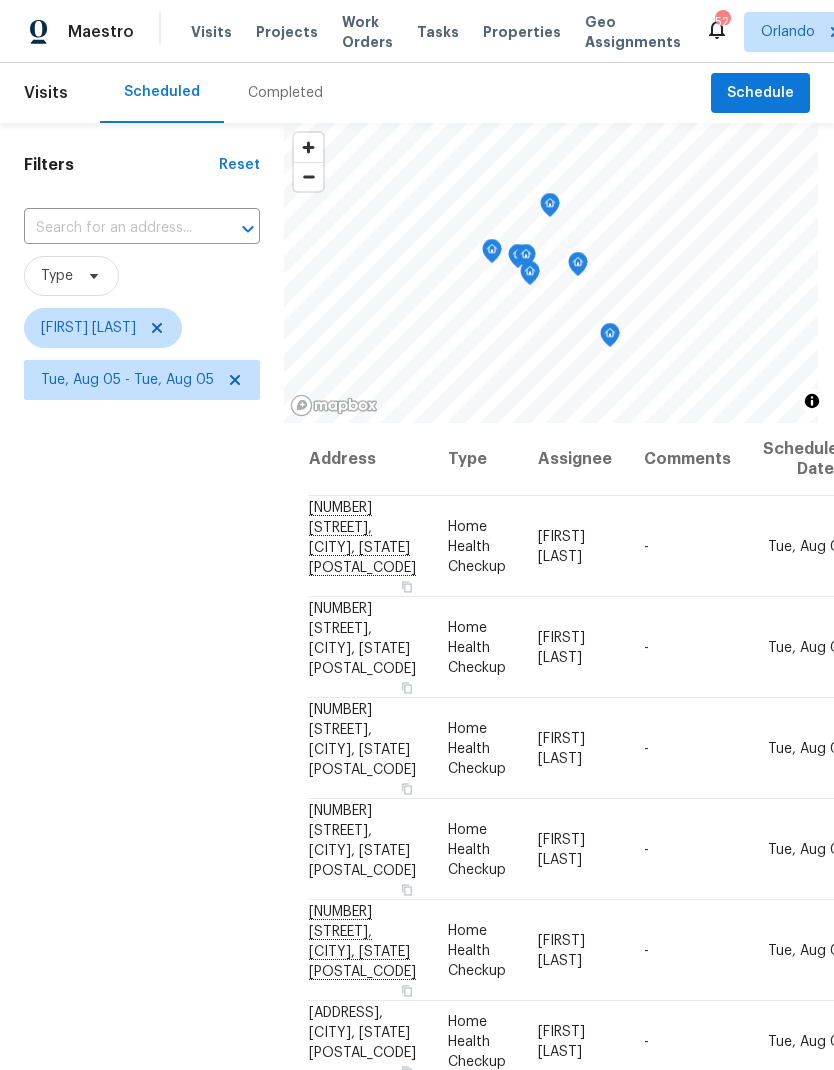 click 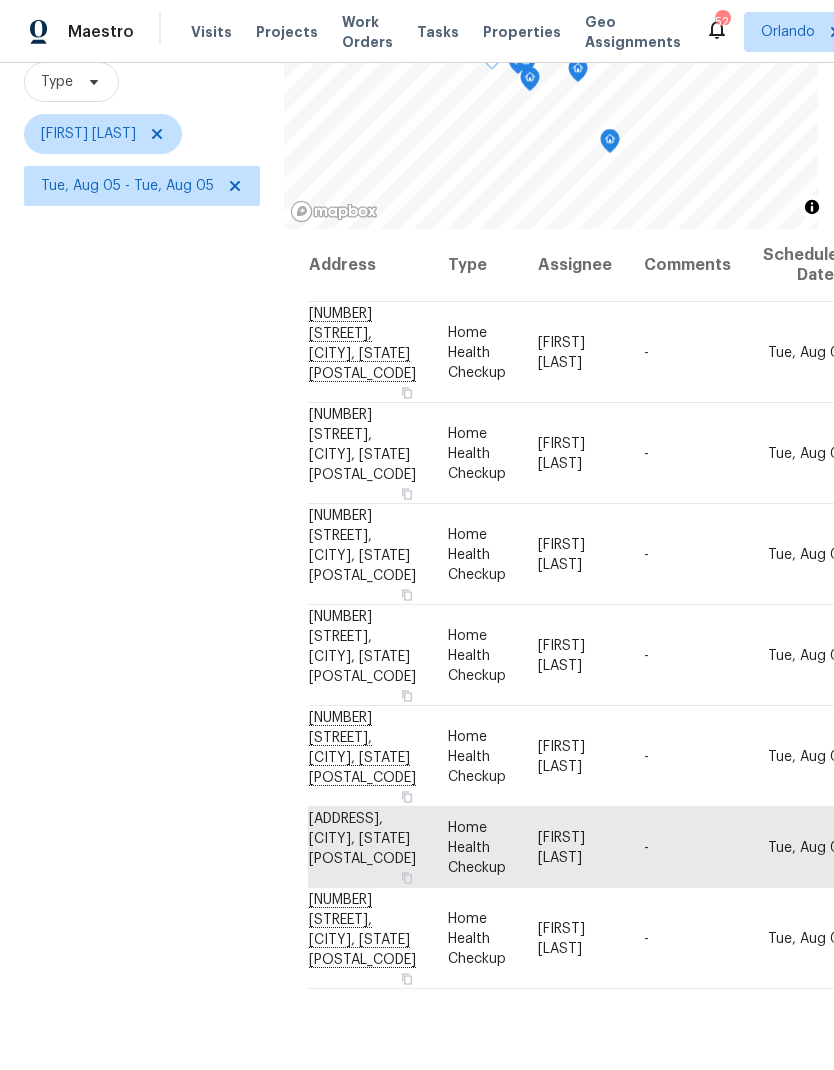 scroll, scrollTop: 193, scrollLeft: 0, axis: vertical 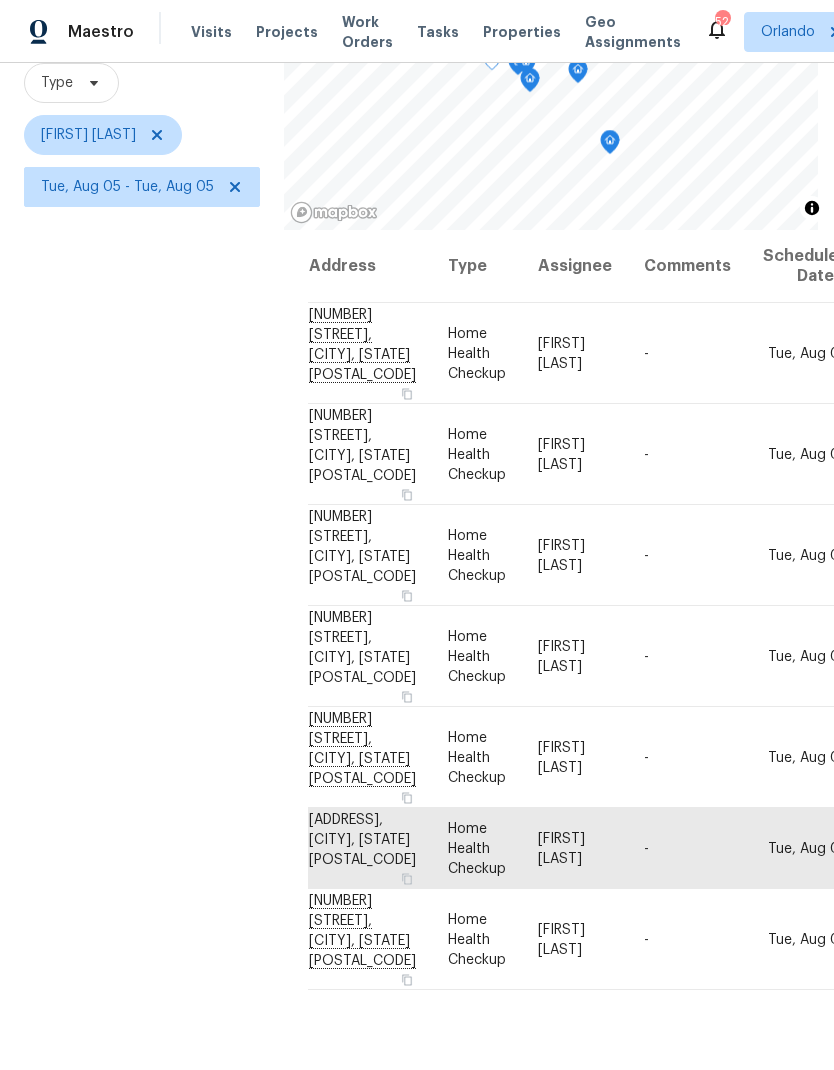 click 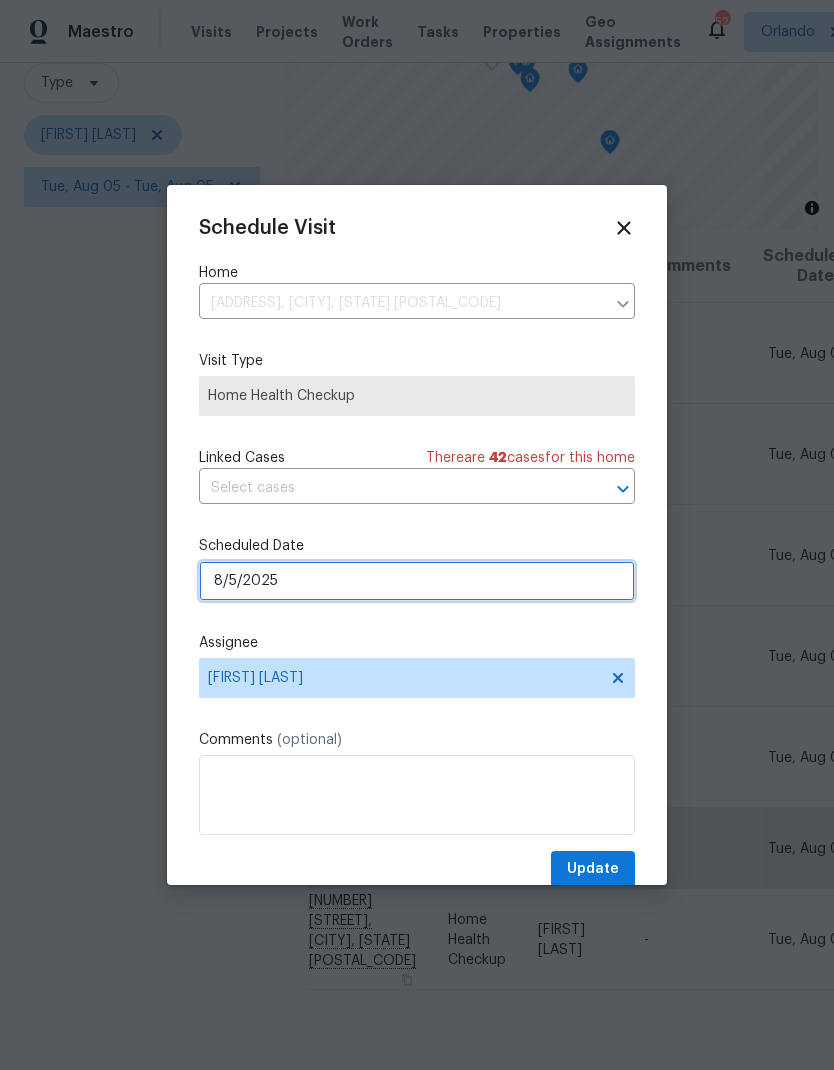 click on "8/5/2025" at bounding box center (417, 581) 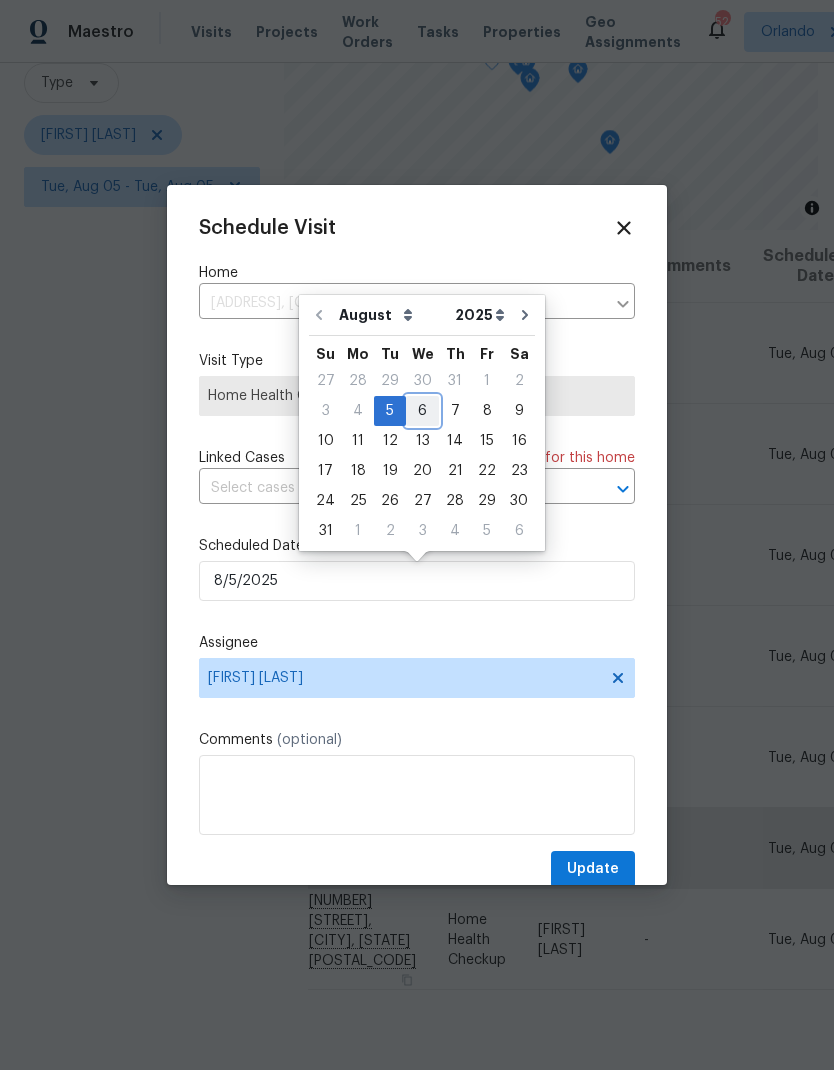 click on "6" at bounding box center (422, 411) 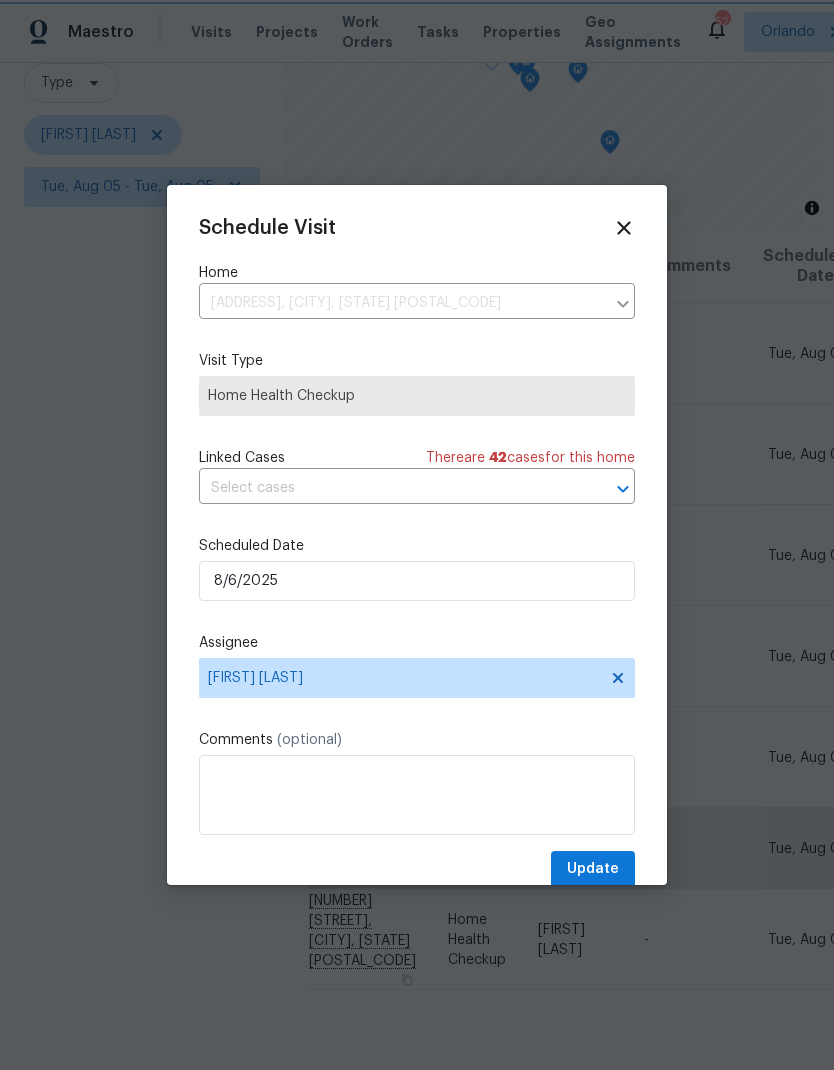 type on "8/6/2025" 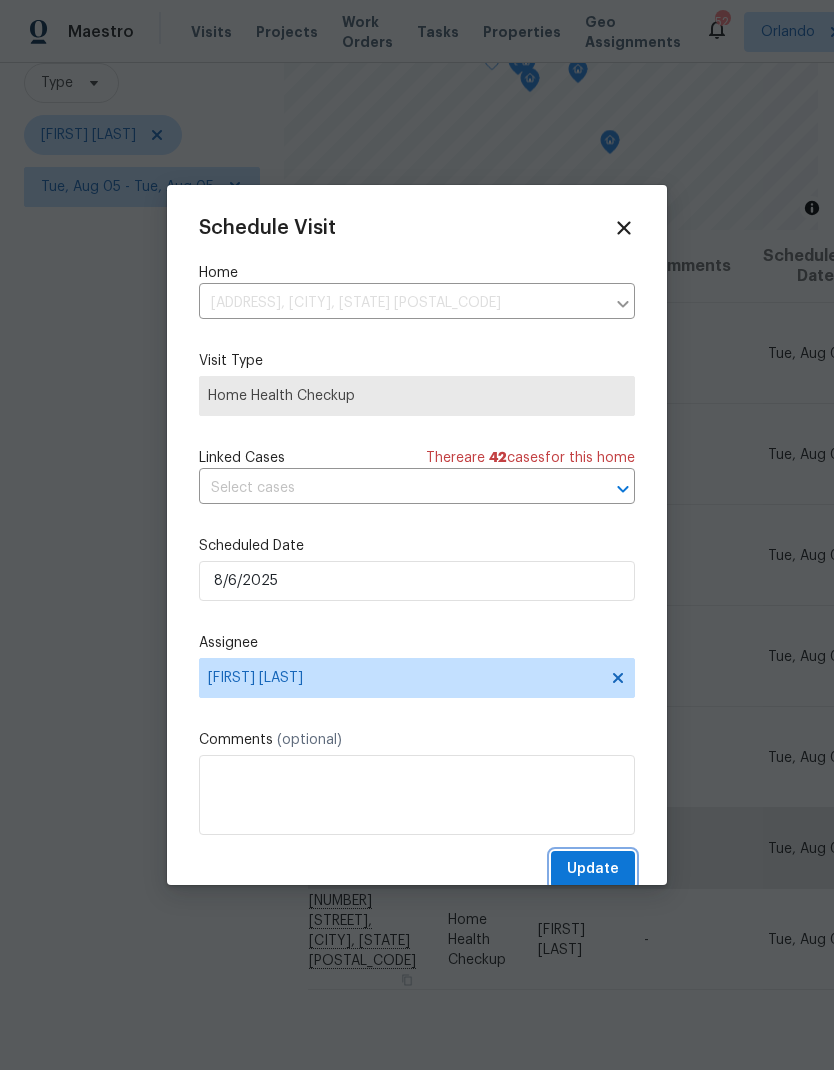 click on "Update" at bounding box center [593, 869] 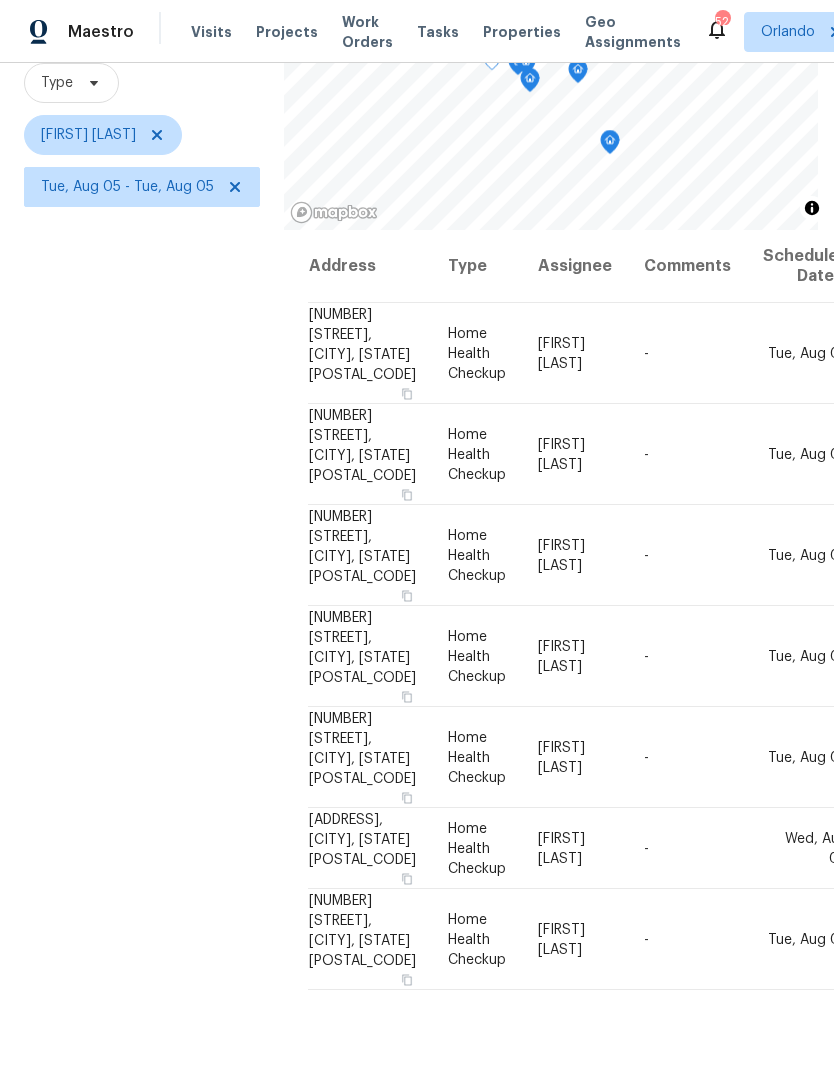 scroll, scrollTop: 0, scrollLeft: 0, axis: both 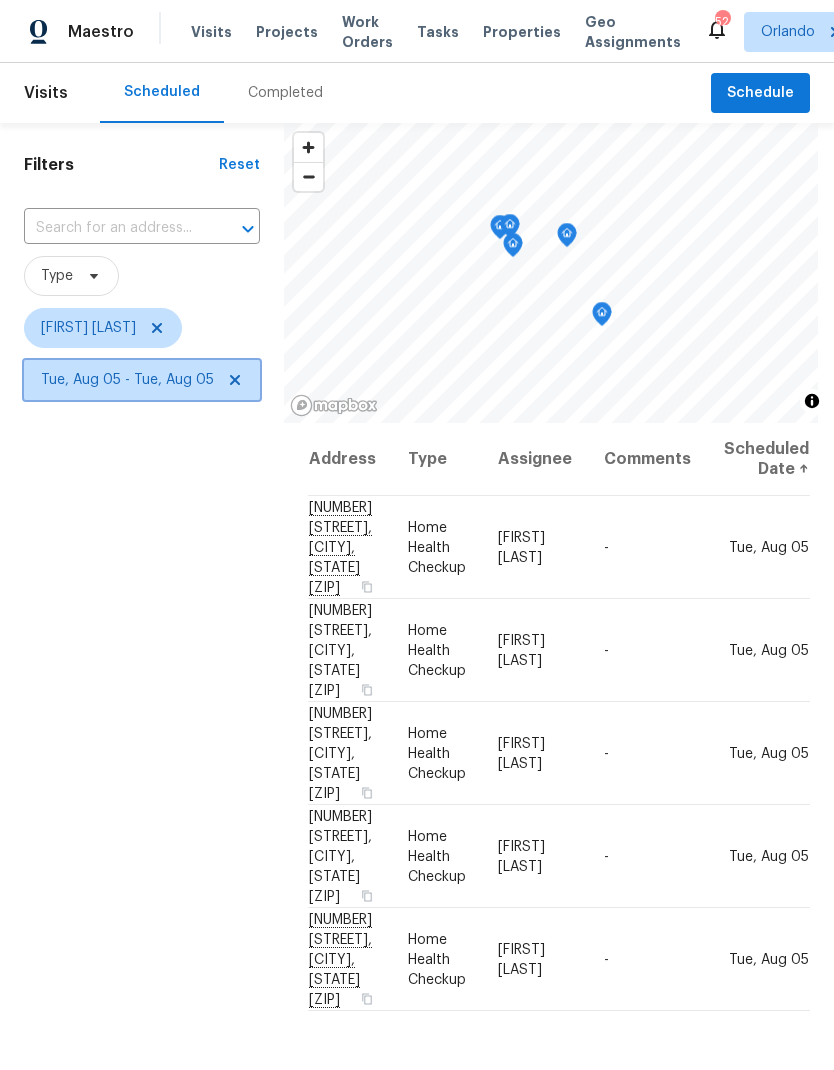 click on "Tue, Aug 05 - Tue, Aug 05" at bounding box center (127, 380) 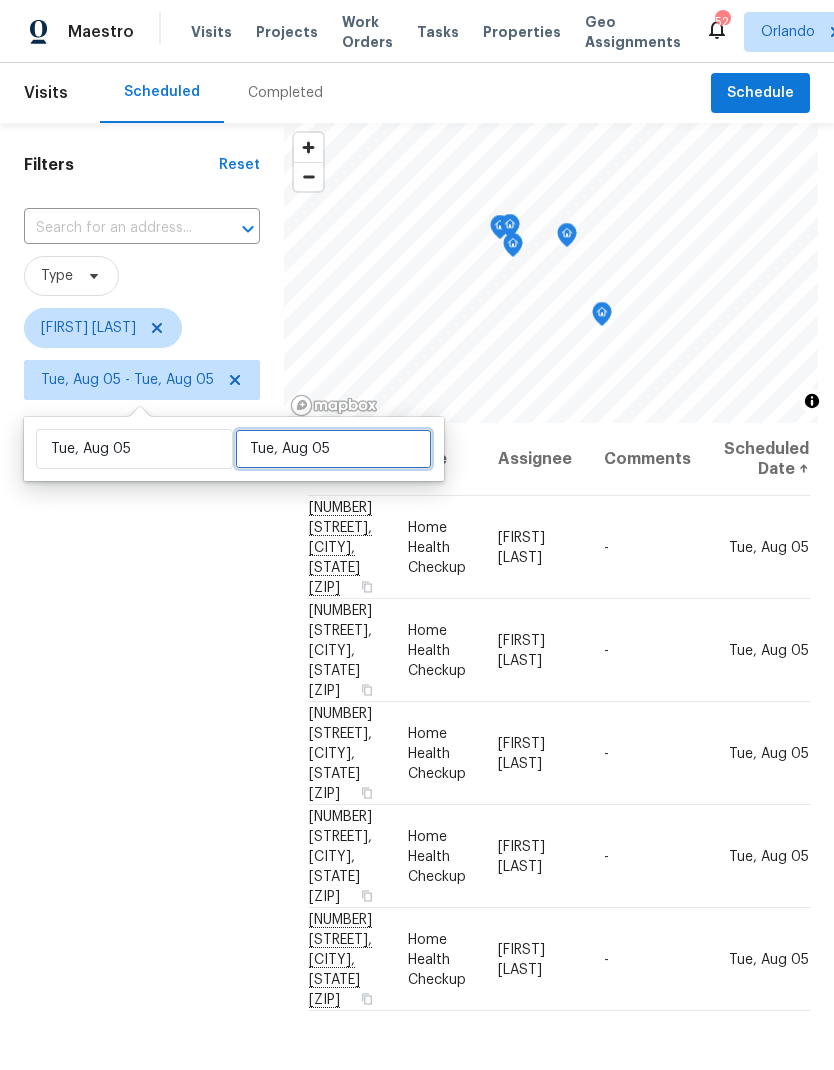 click on "Tue, Aug 05" at bounding box center (333, 449) 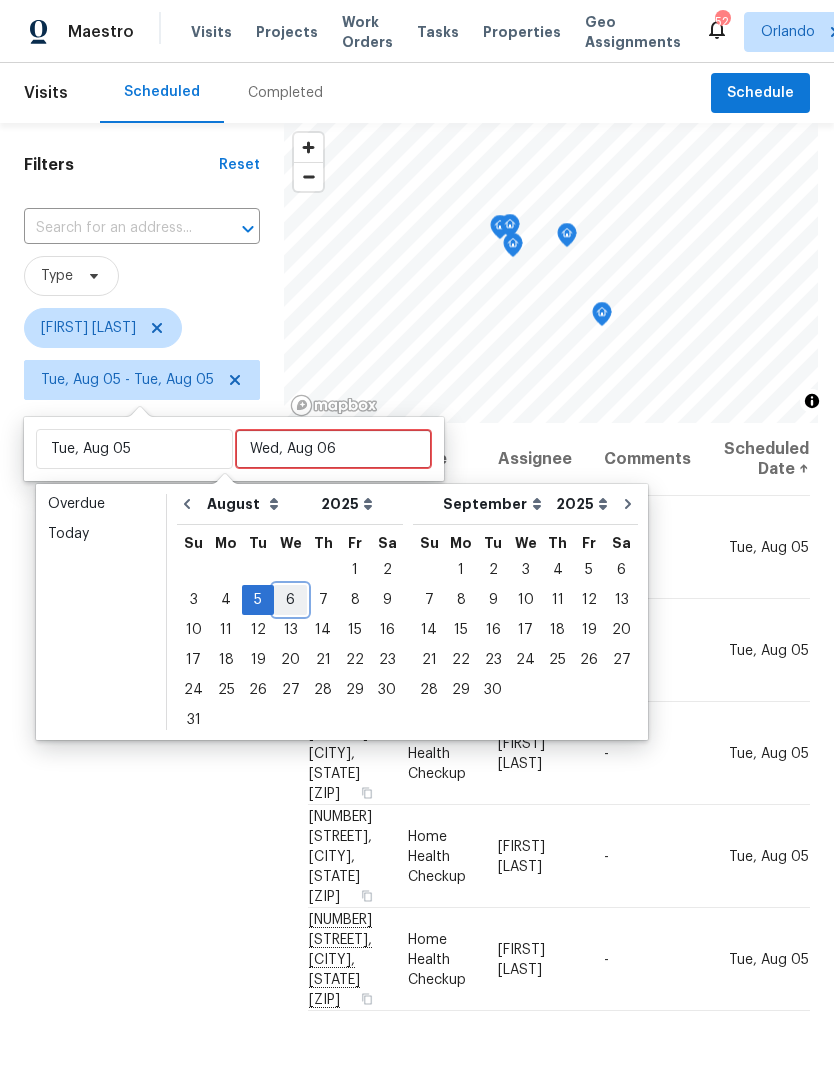 click on "6" at bounding box center [290, 600] 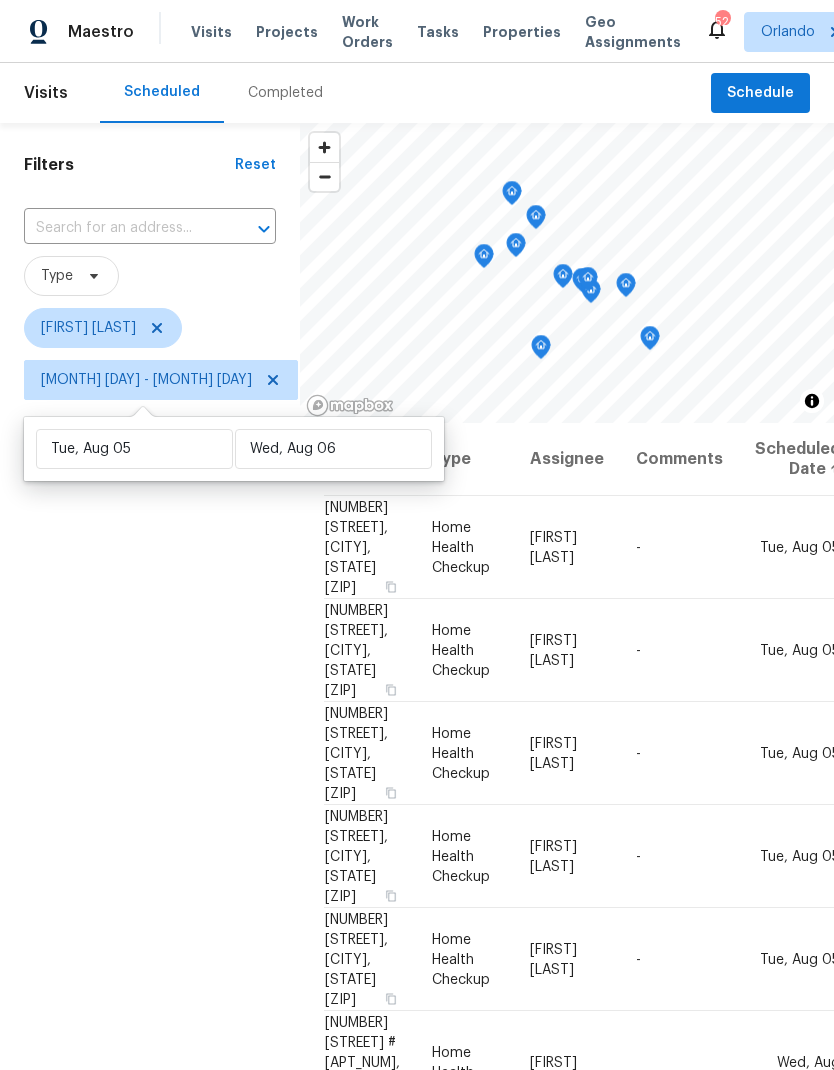 click on "Filters Reset ​ Type Austin Jones Tue, Aug 05 - Wed, Aug 06" at bounding box center (150, 701) 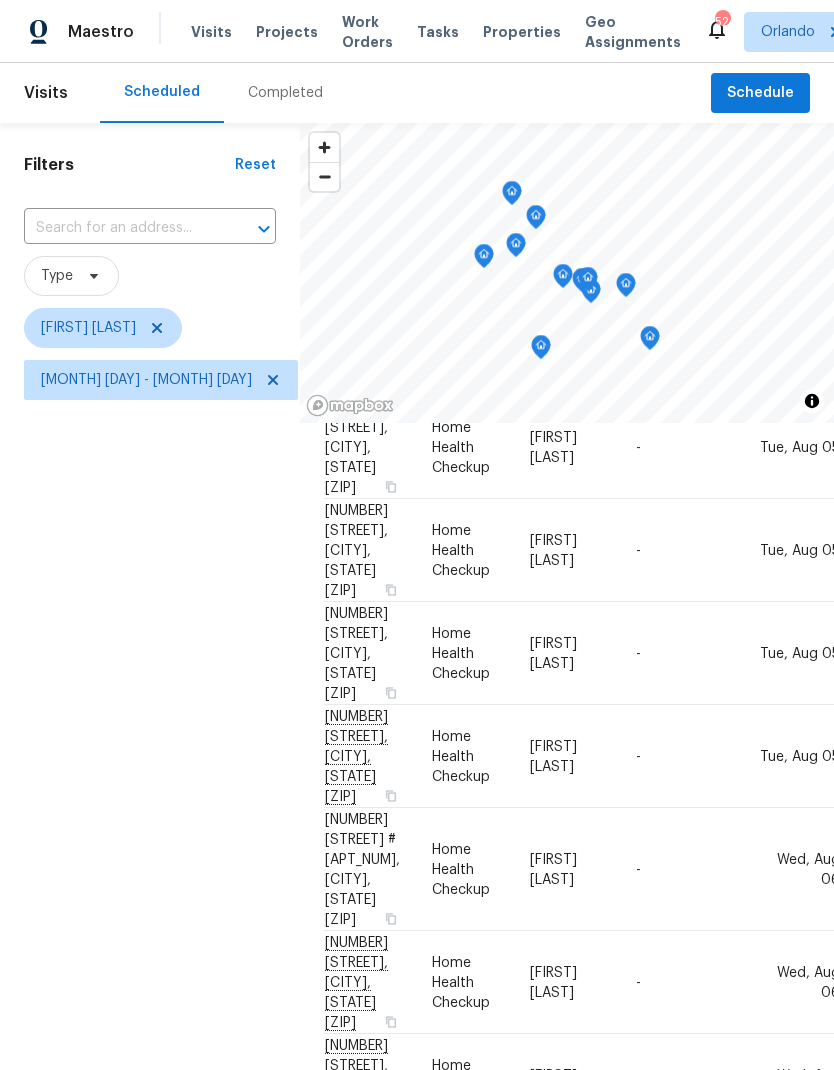 scroll, scrollTop: 202, scrollLeft: 0, axis: vertical 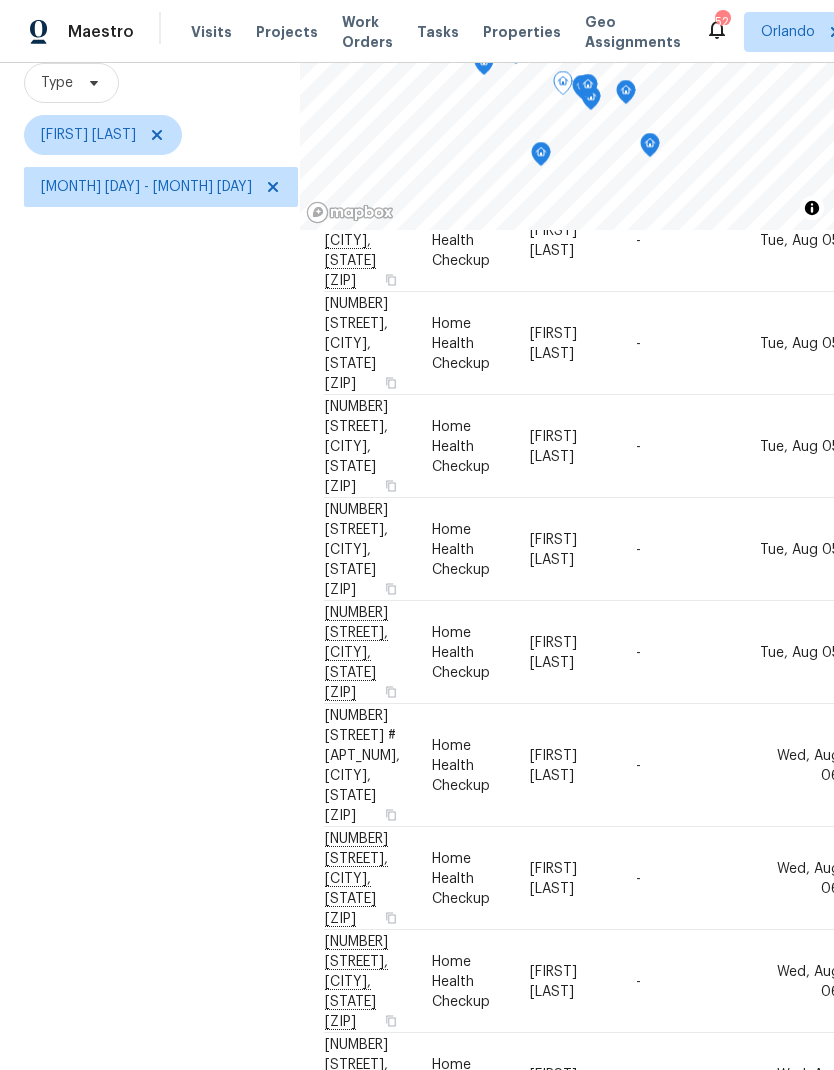 click 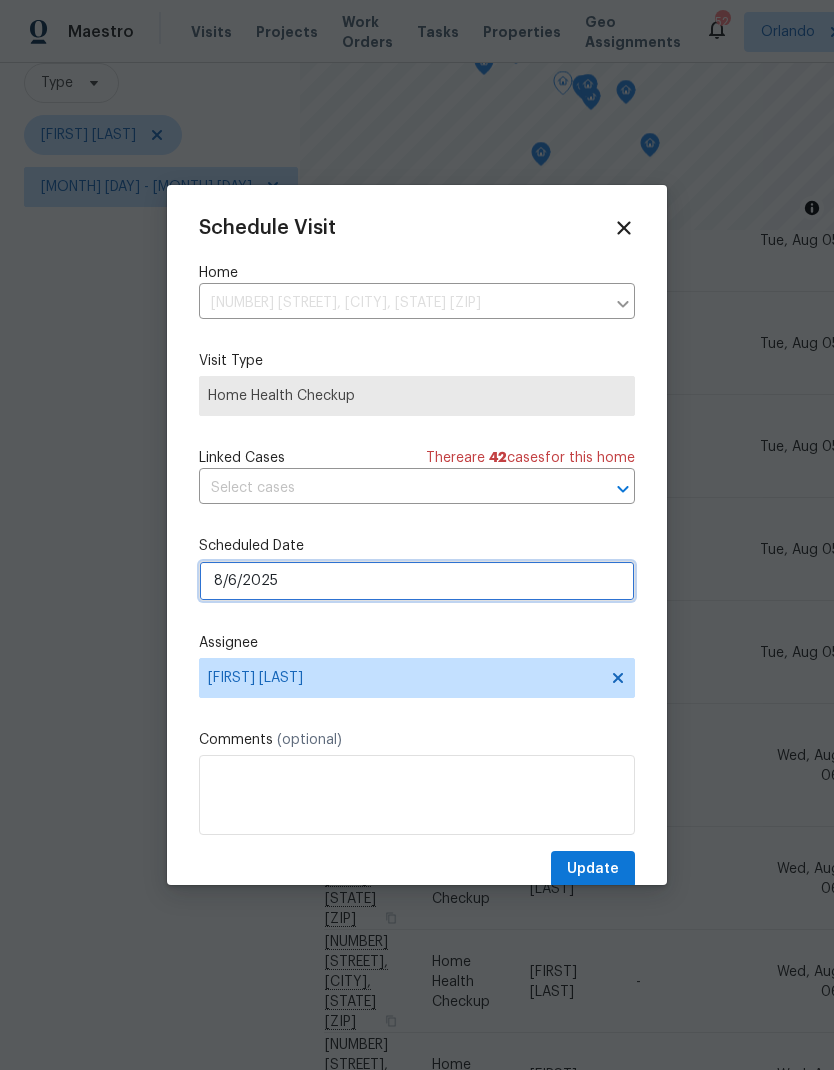 click on "8/6/2025" at bounding box center [417, 581] 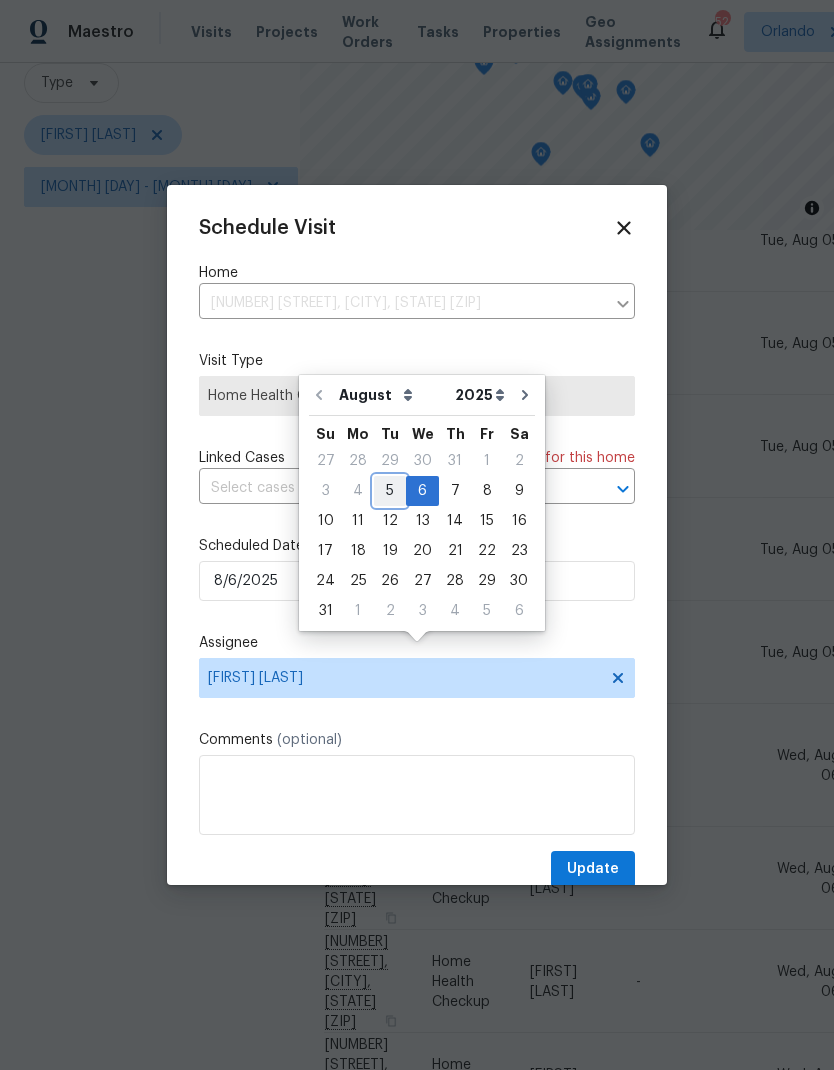 click on "5" at bounding box center [390, 491] 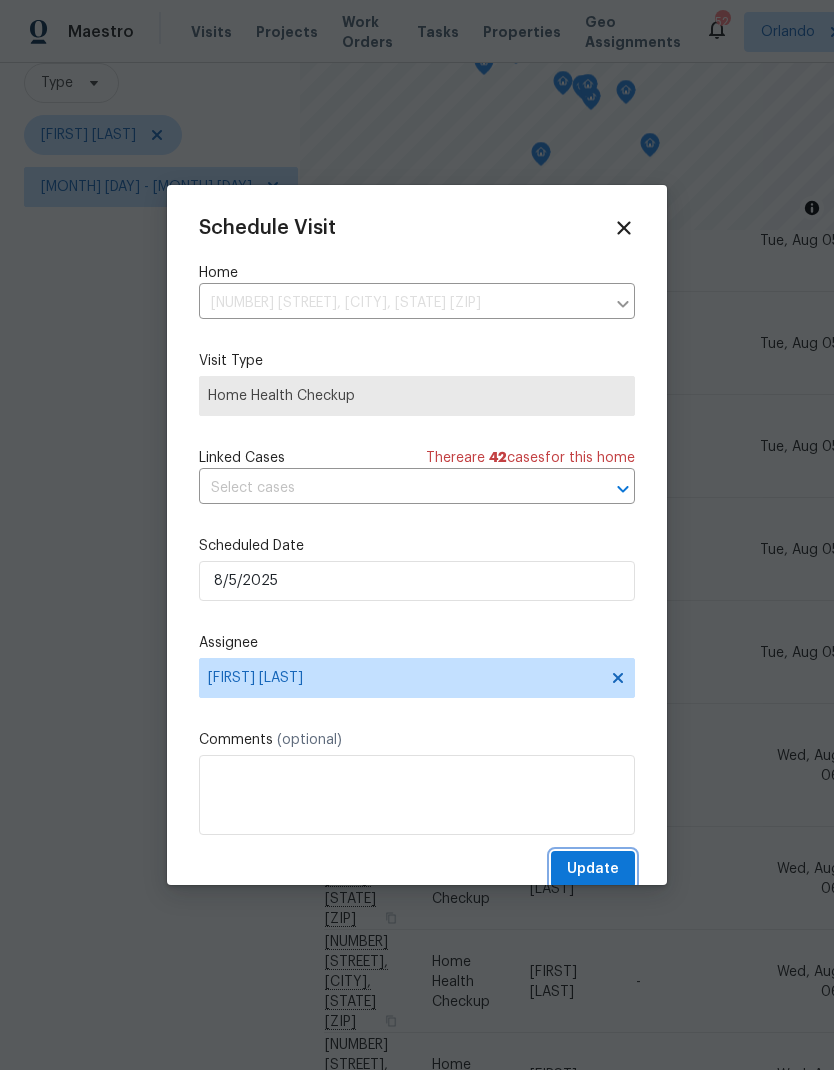 click on "Update" at bounding box center [593, 869] 